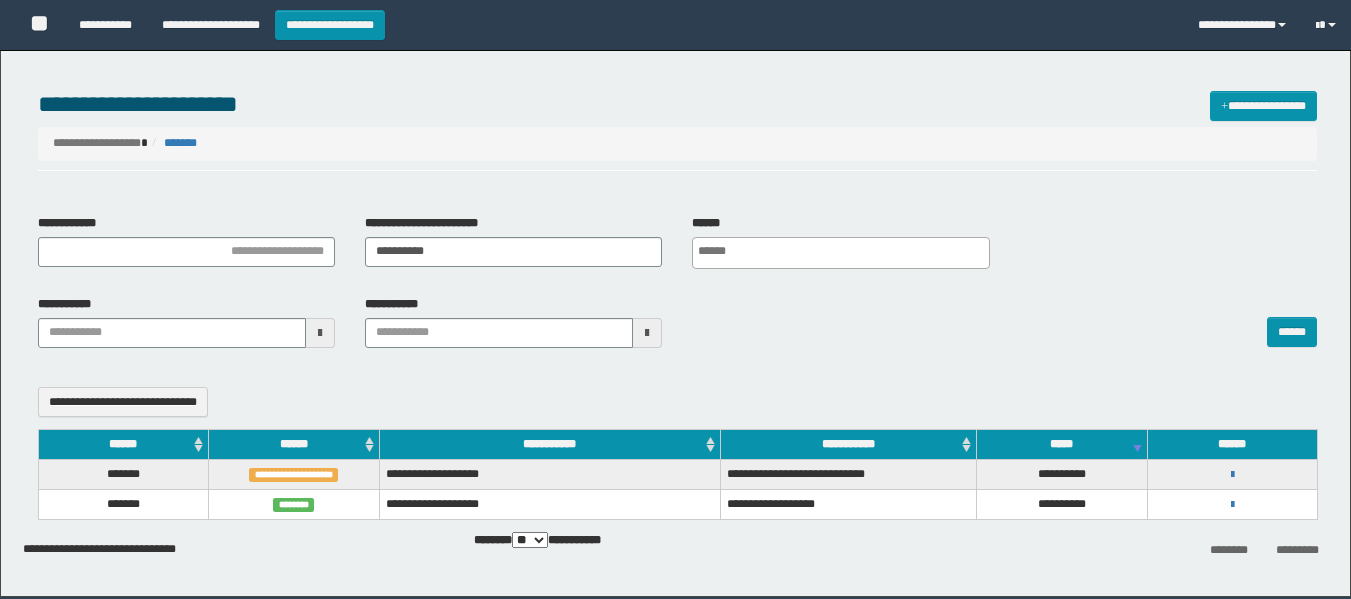 select 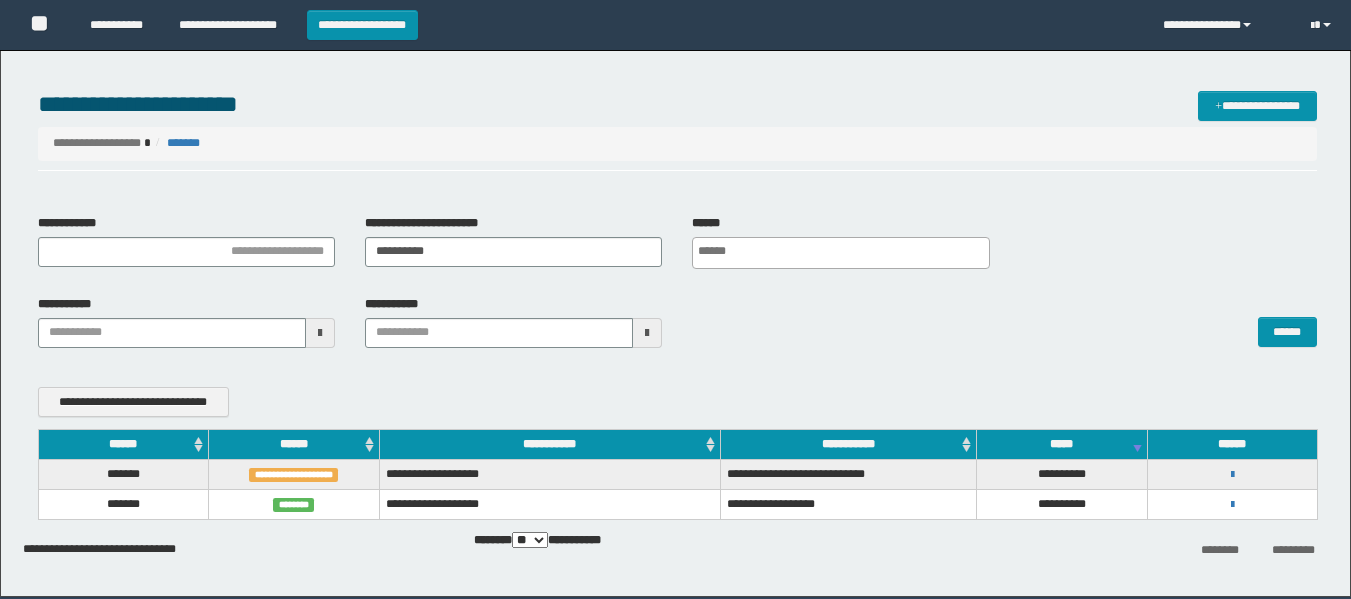 scroll, scrollTop: 0, scrollLeft: 0, axis: both 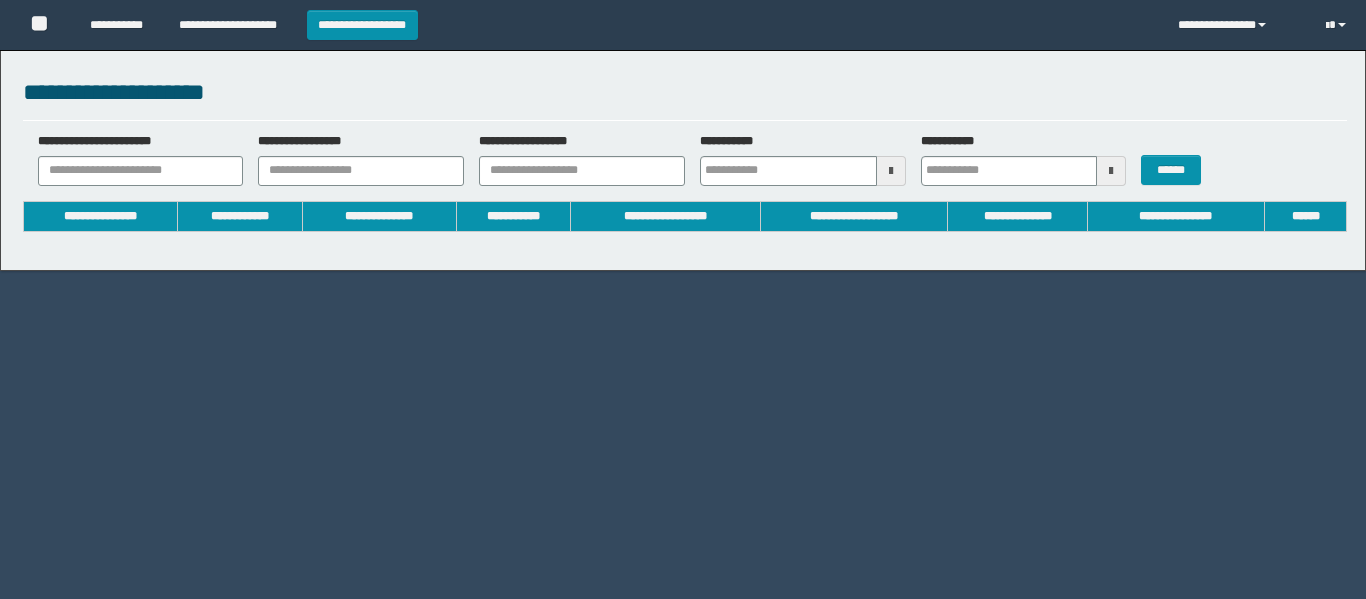 type on "**********" 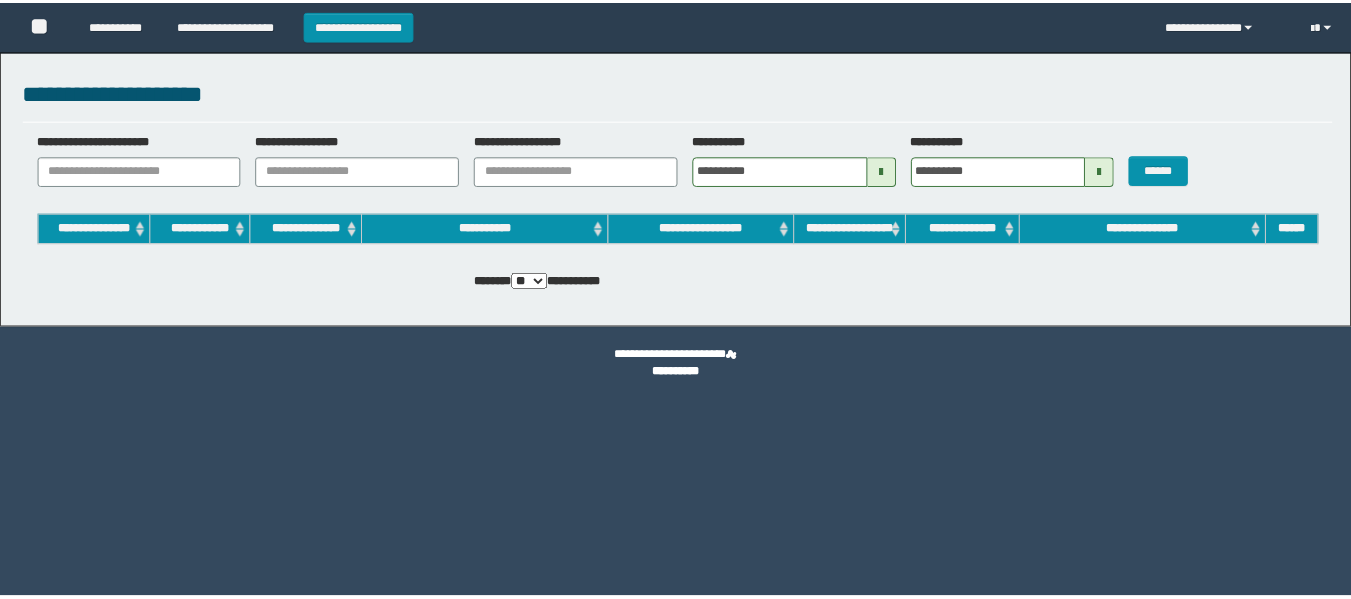 scroll, scrollTop: 0, scrollLeft: 0, axis: both 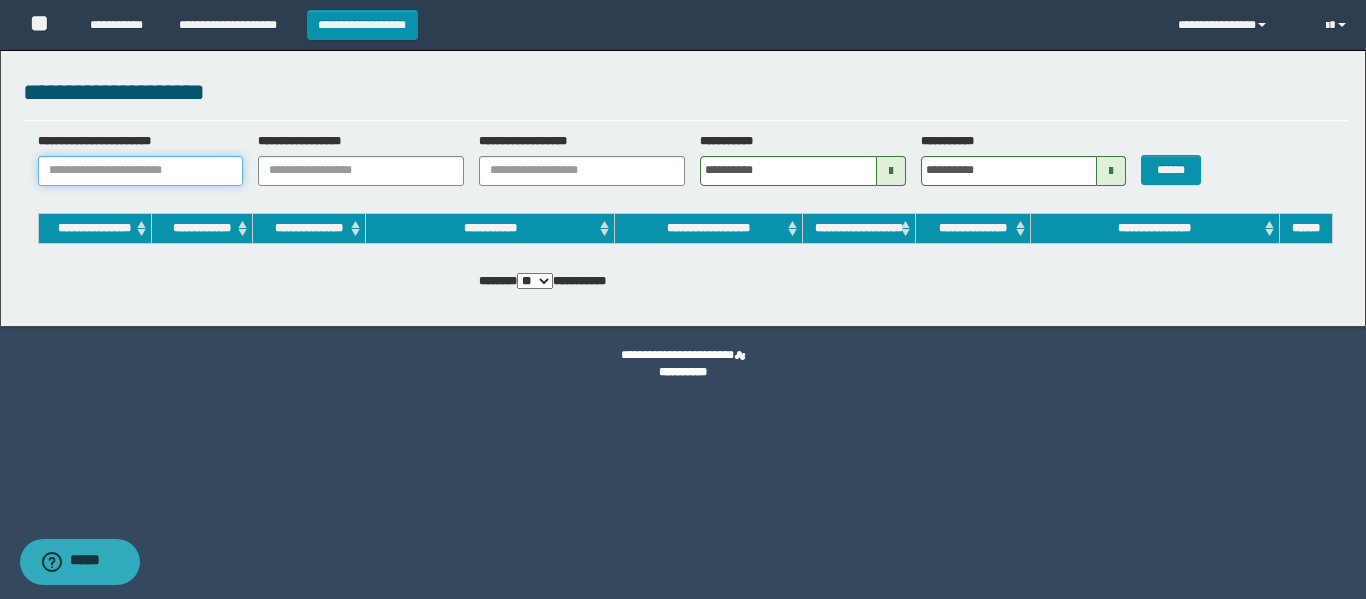 click on "**********" at bounding box center [141, 171] 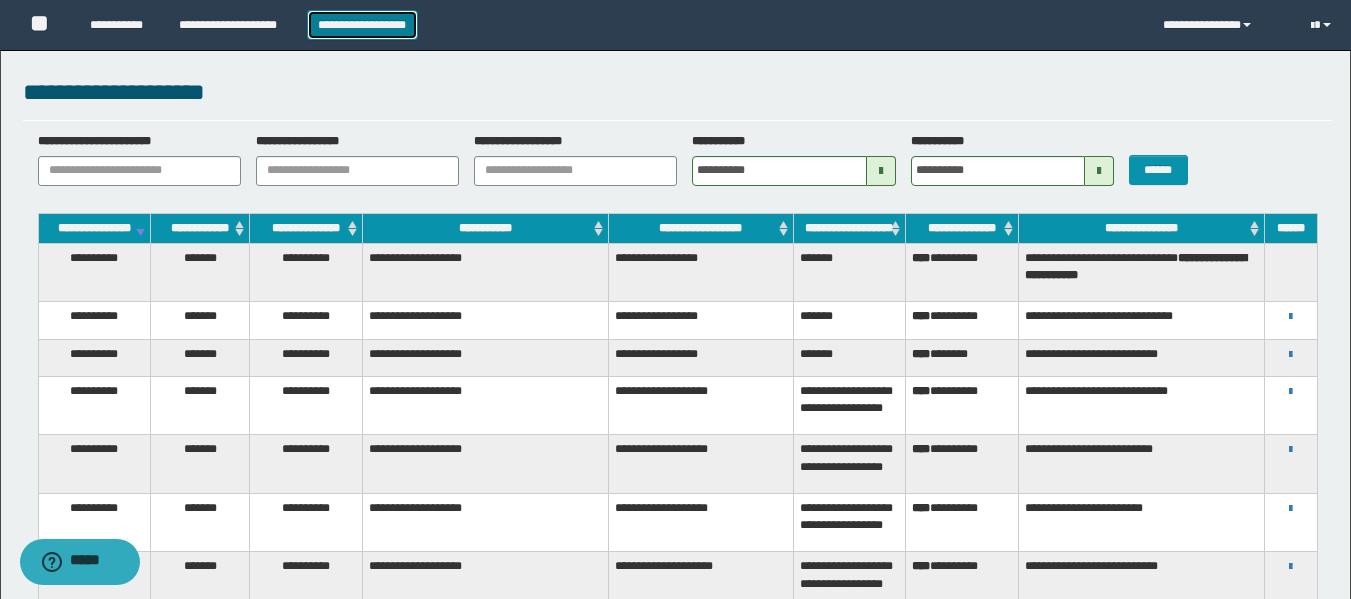 click on "**********" at bounding box center (362, 25) 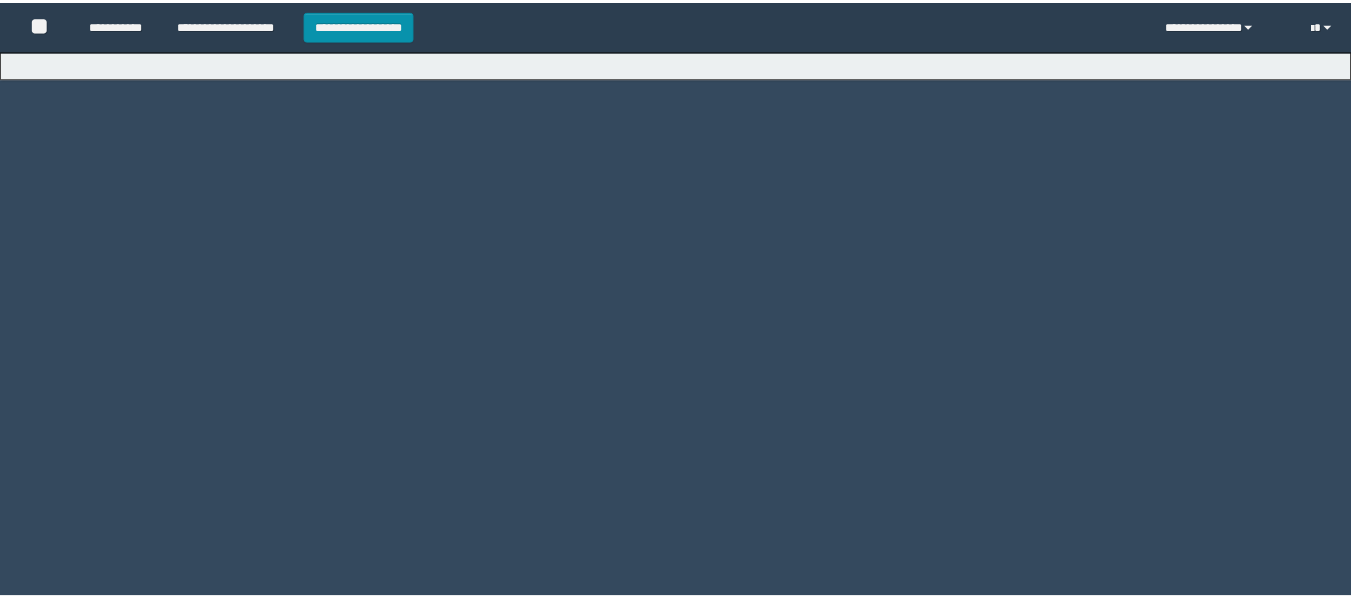 scroll, scrollTop: 0, scrollLeft: 0, axis: both 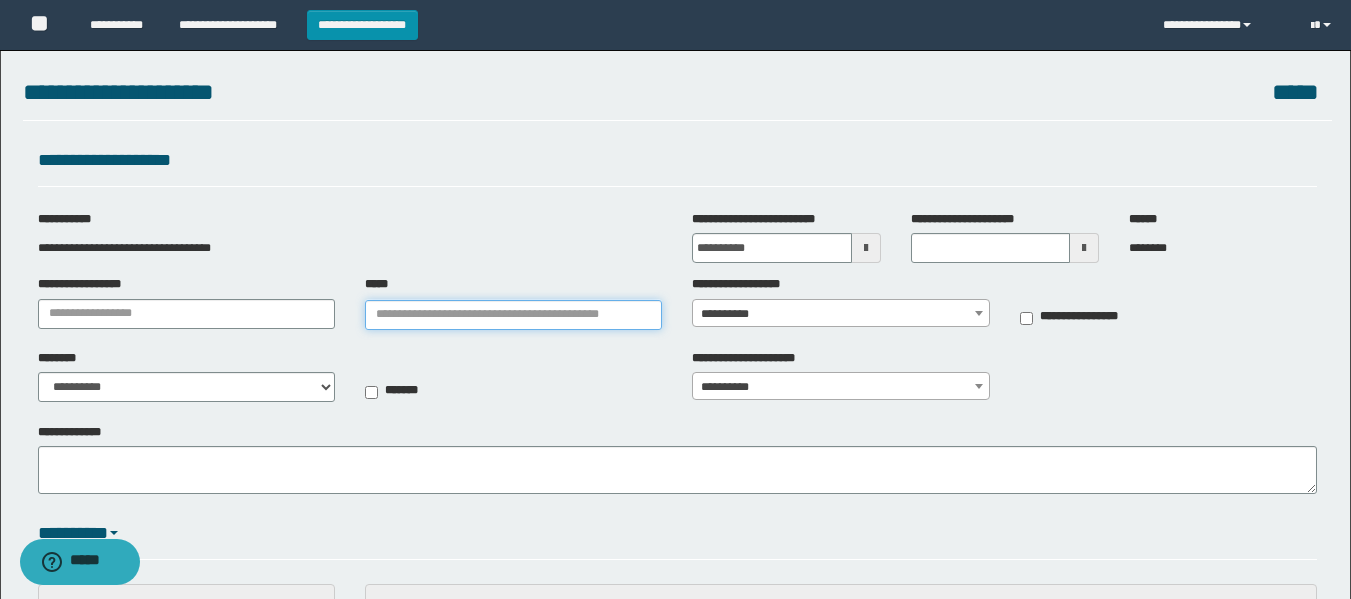 click on "*****" at bounding box center (513, 315) 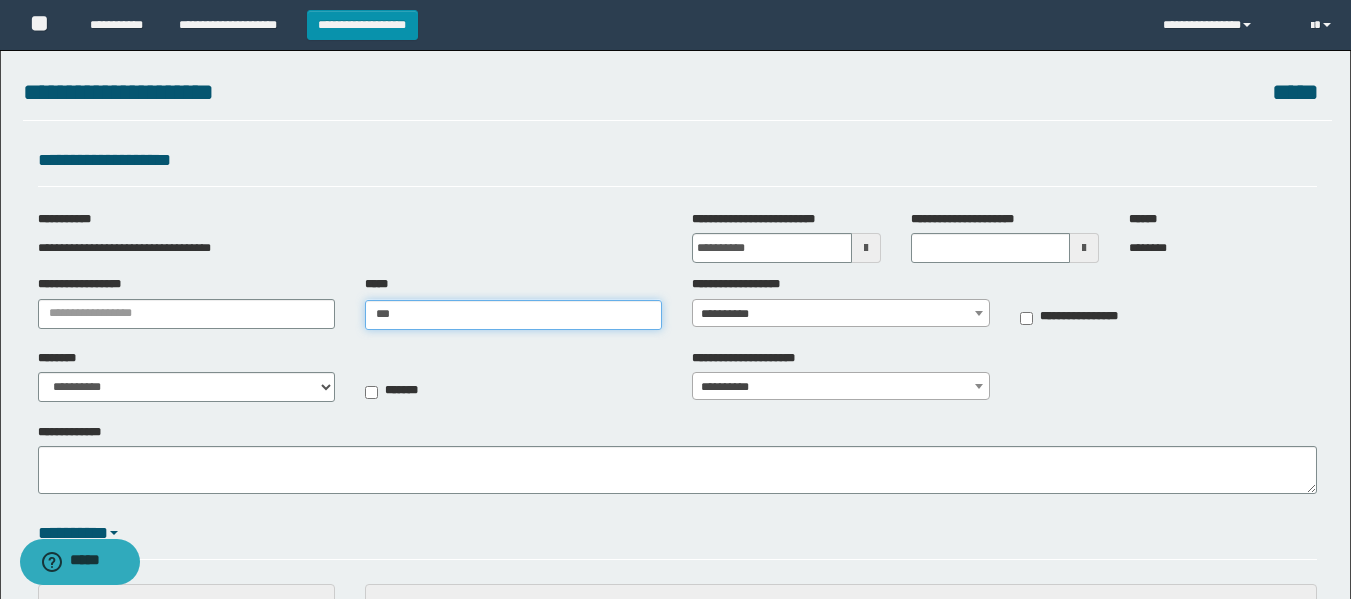 type on "****" 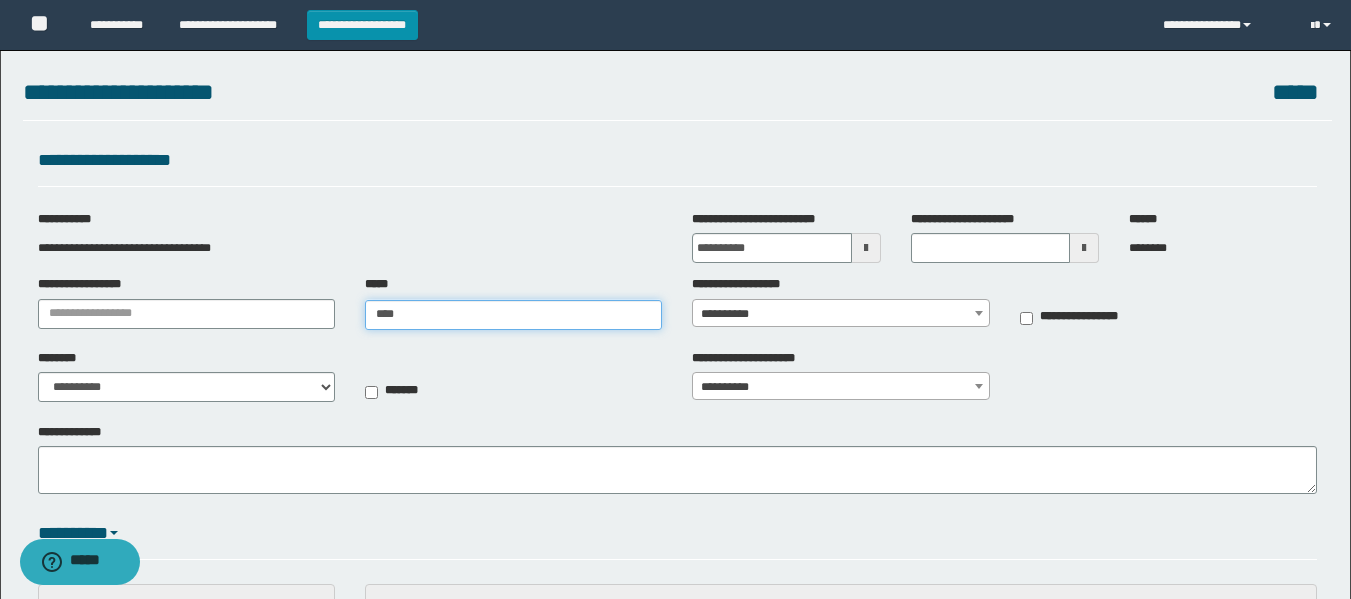 type on "****" 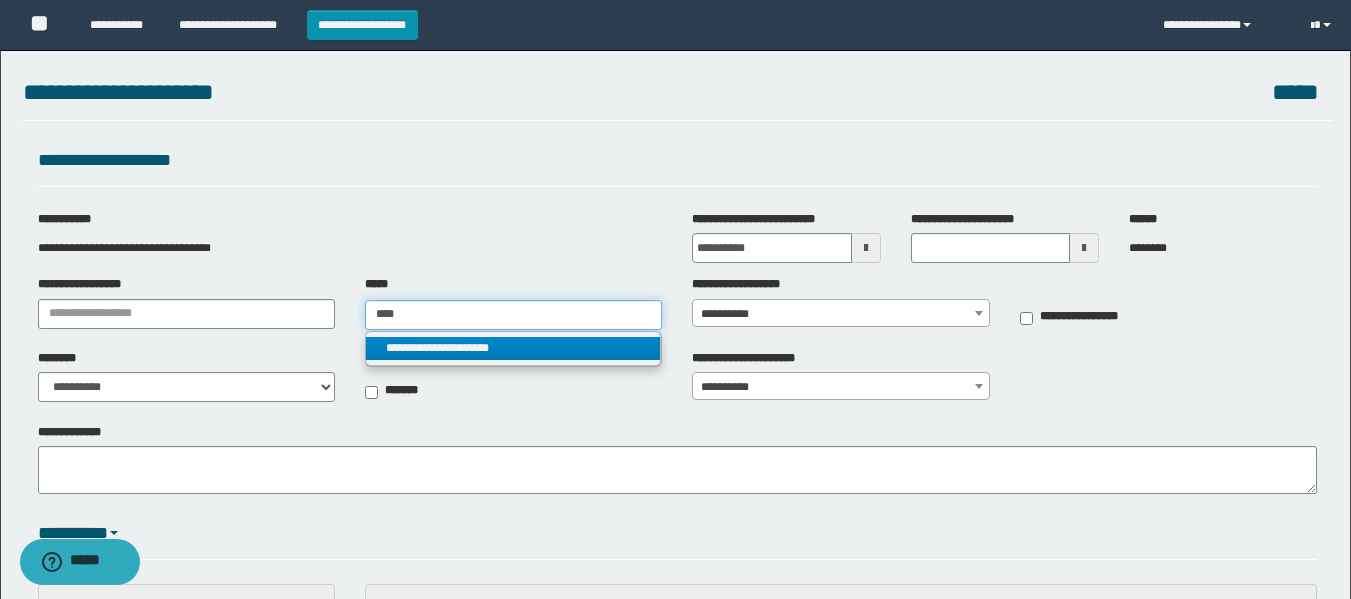type on "****" 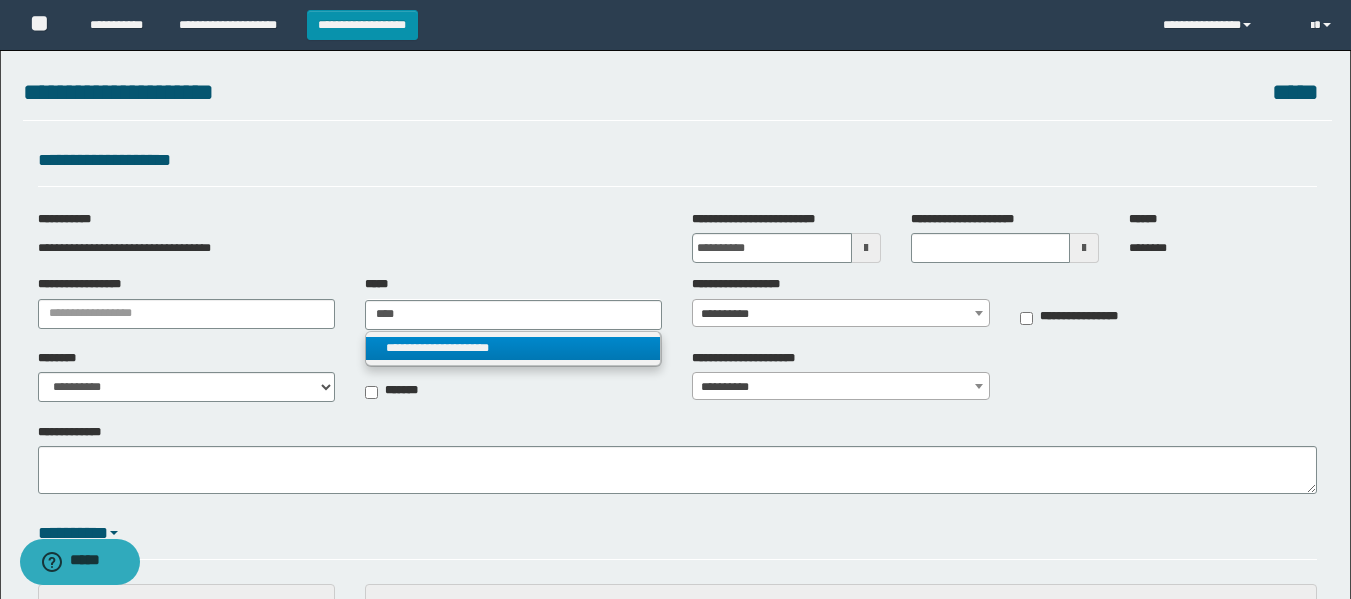 type 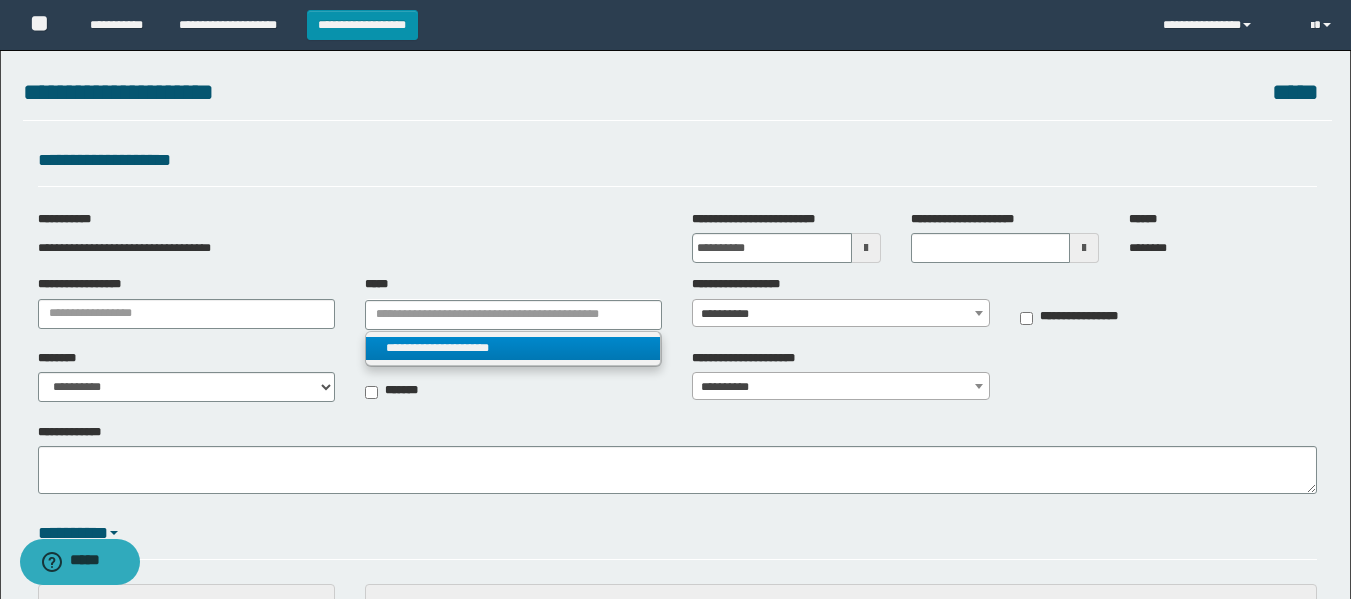 click on "**********" at bounding box center [513, 348] 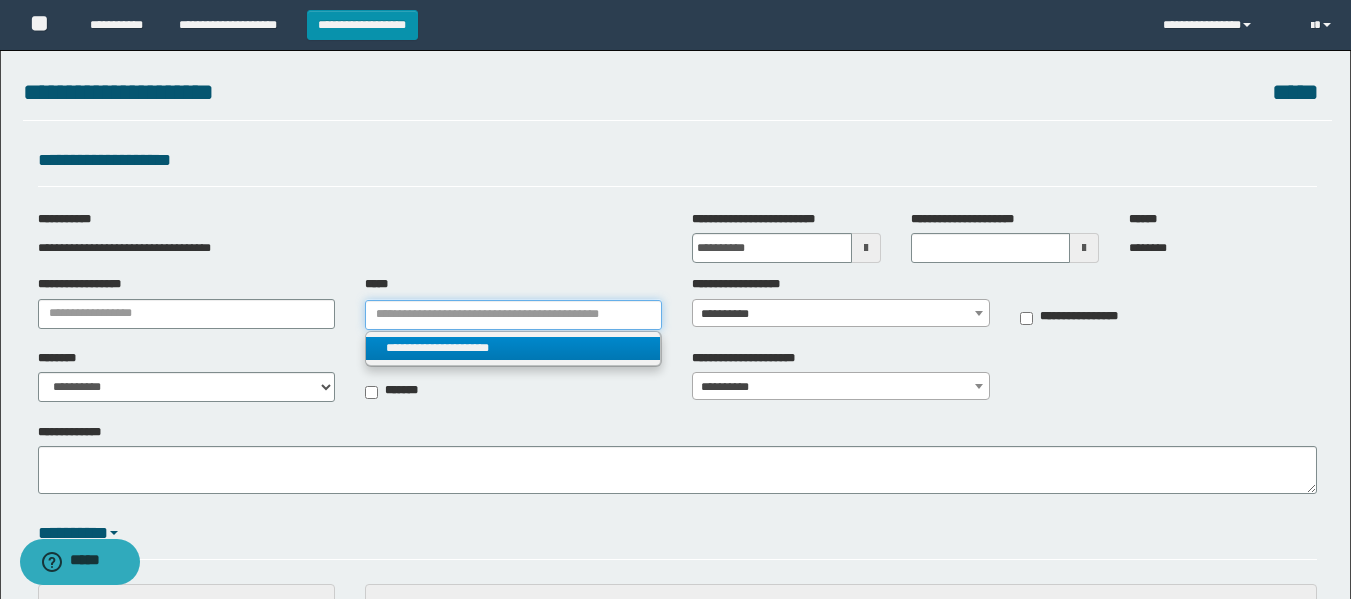 type 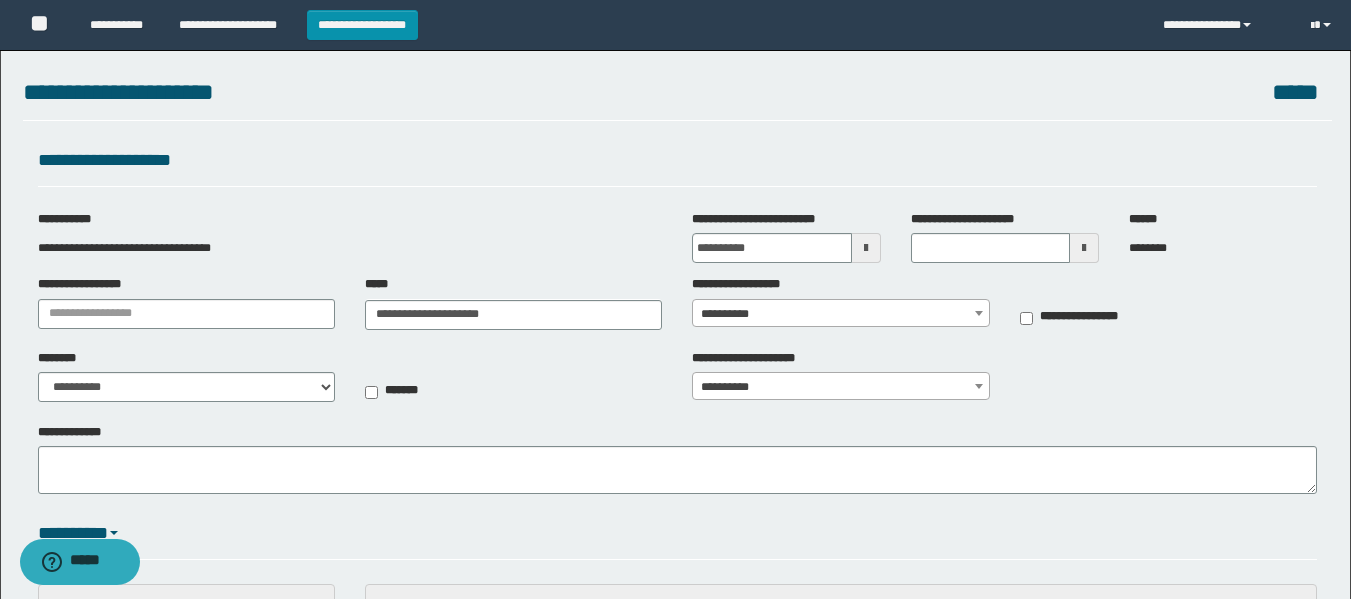 click on "**********" at bounding box center (840, 314) 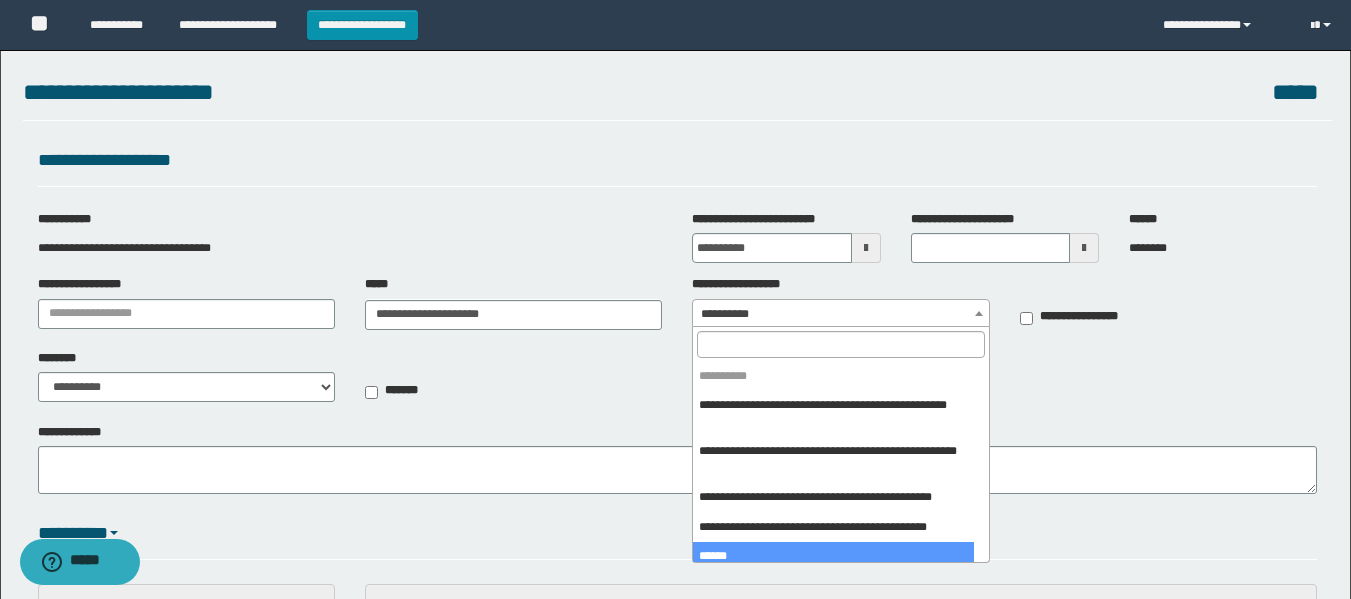 select on "***" 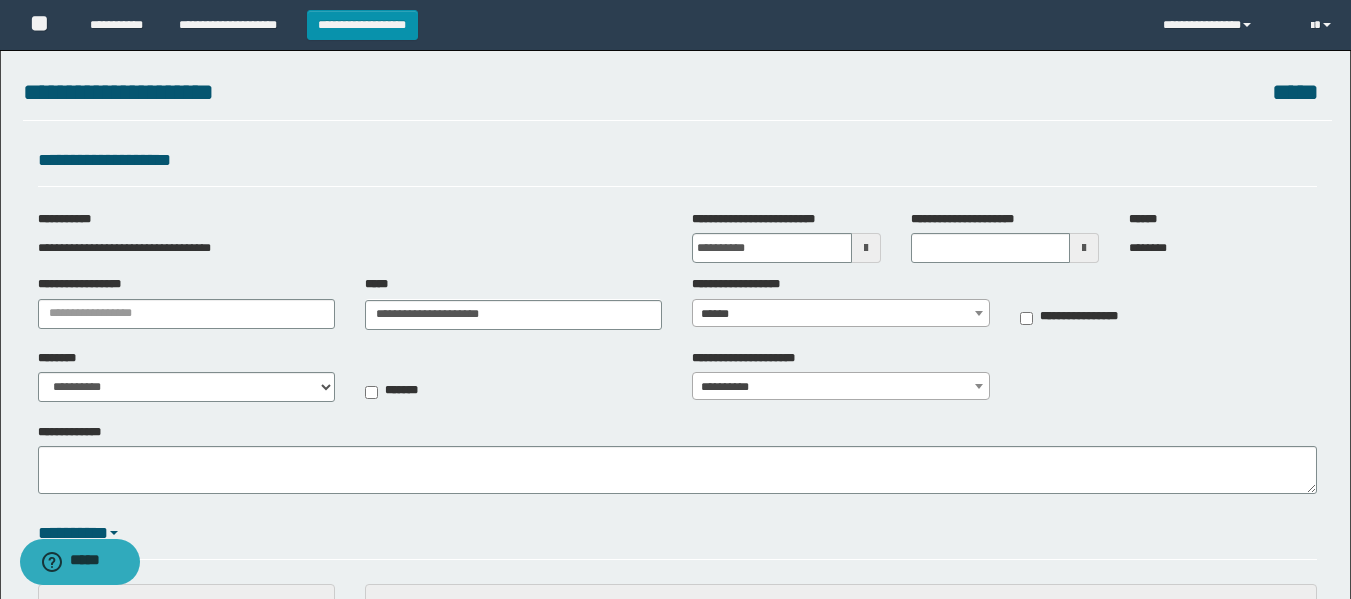 type on "**********" 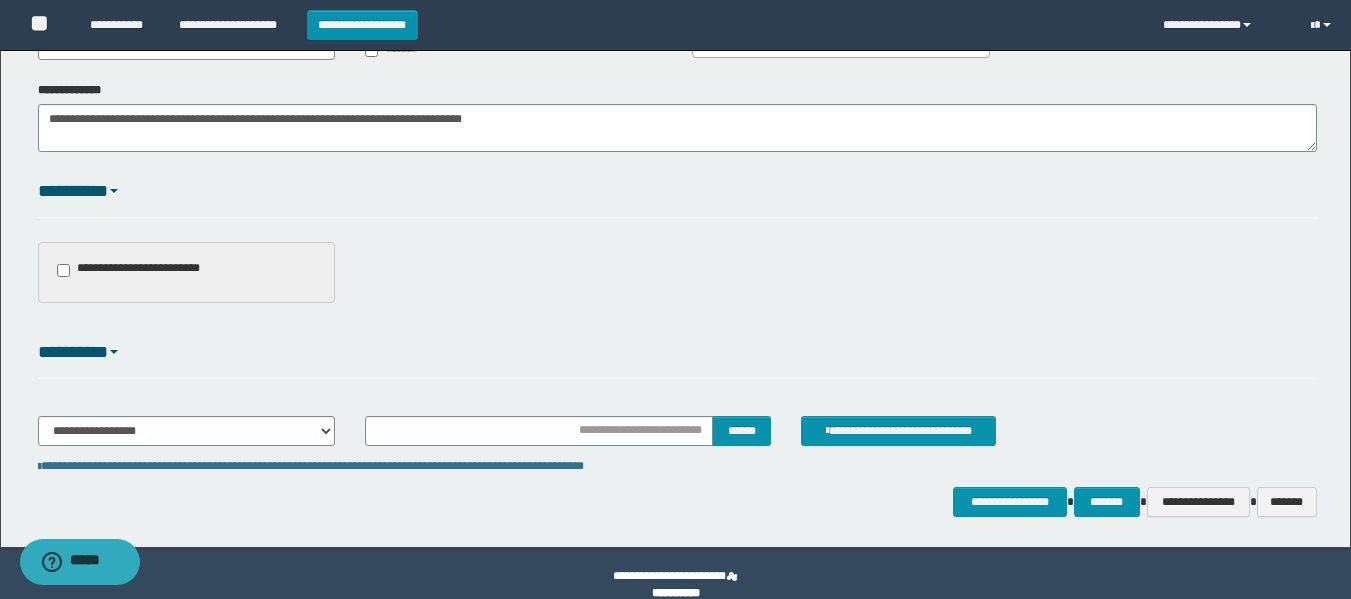 scroll, scrollTop: 365, scrollLeft: 0, axis: vertical 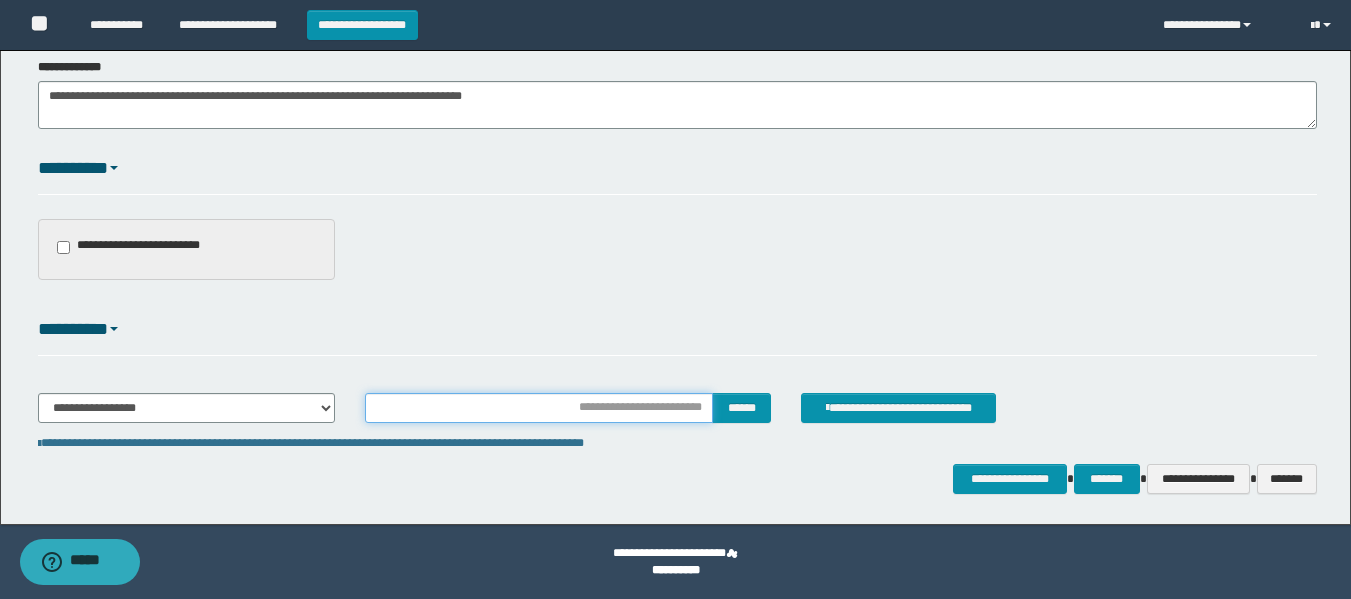 click at bounding box center [539, 408] 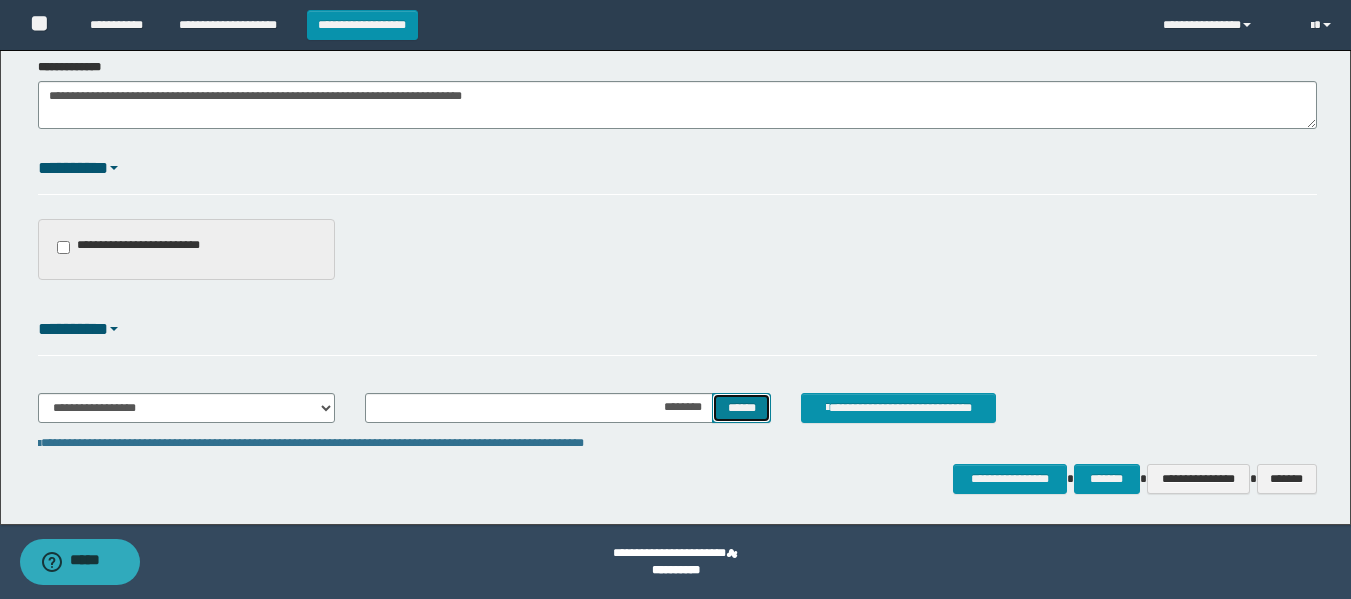 click on "******" at bounding box center (741, 408) 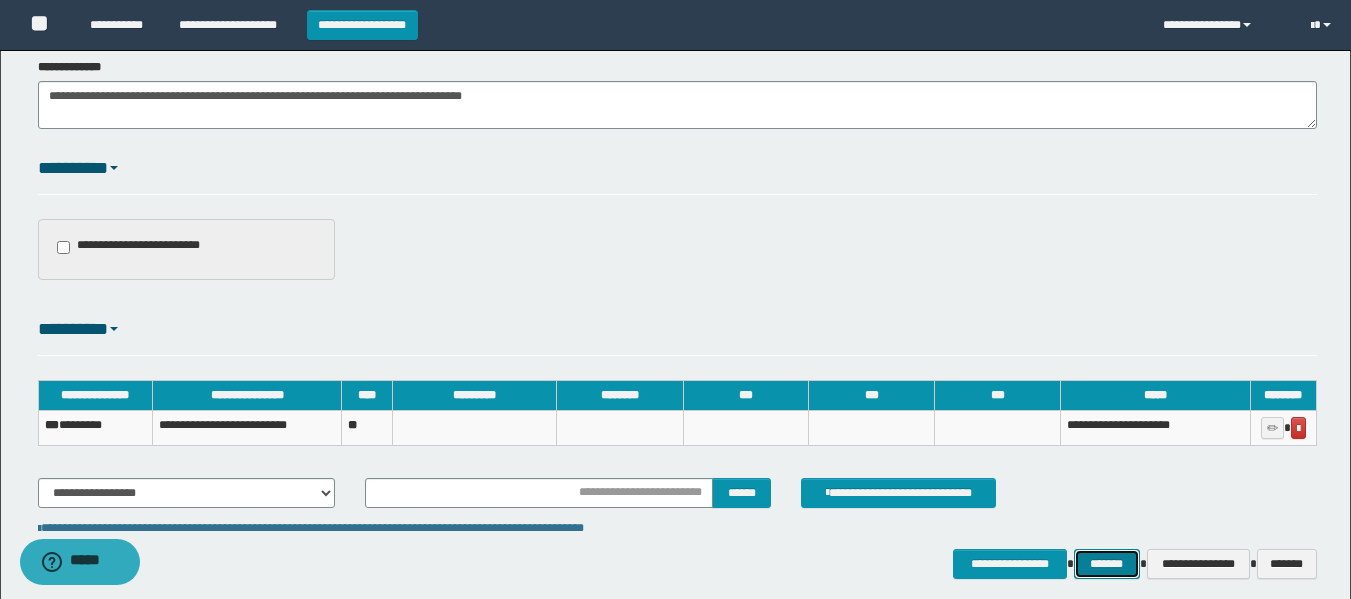 click on "*******" at bounding box center (1107, 564) 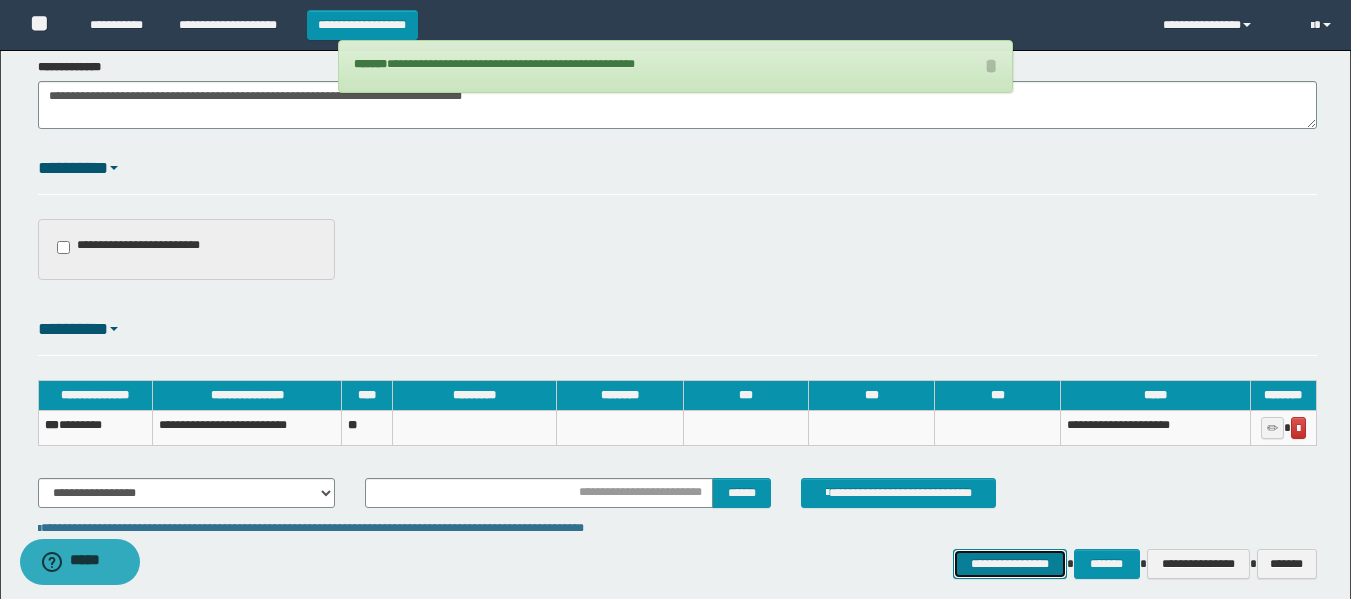 click on "**********" at bounding box center [1009, 564] 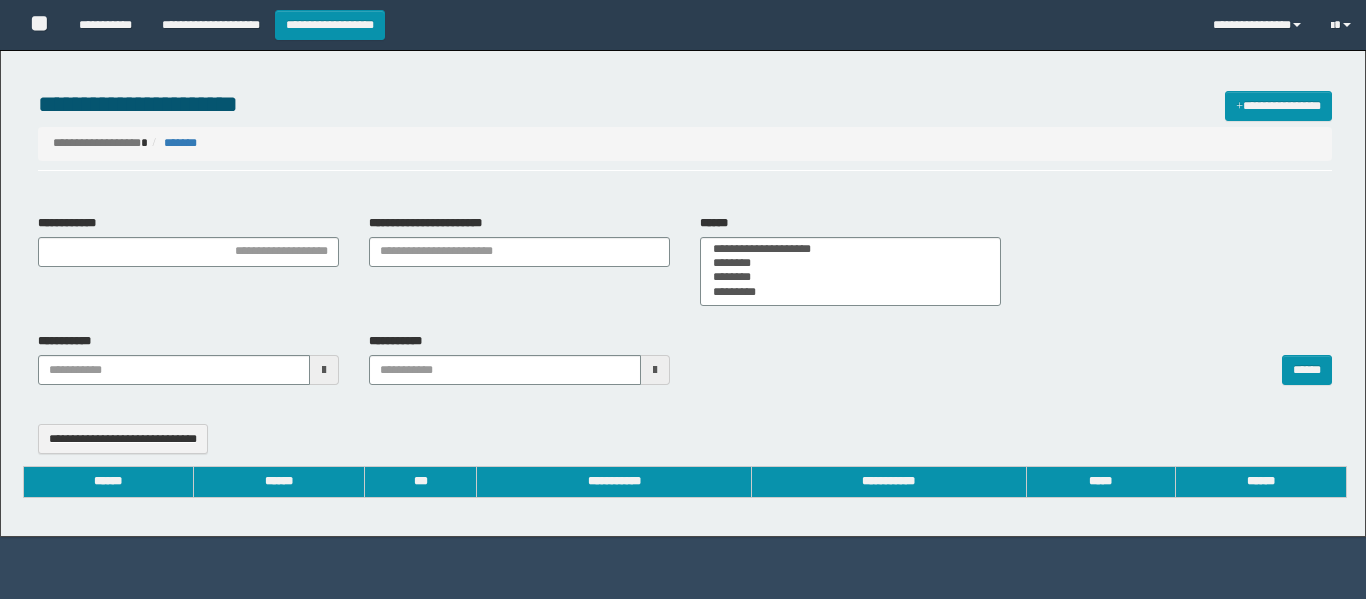 select 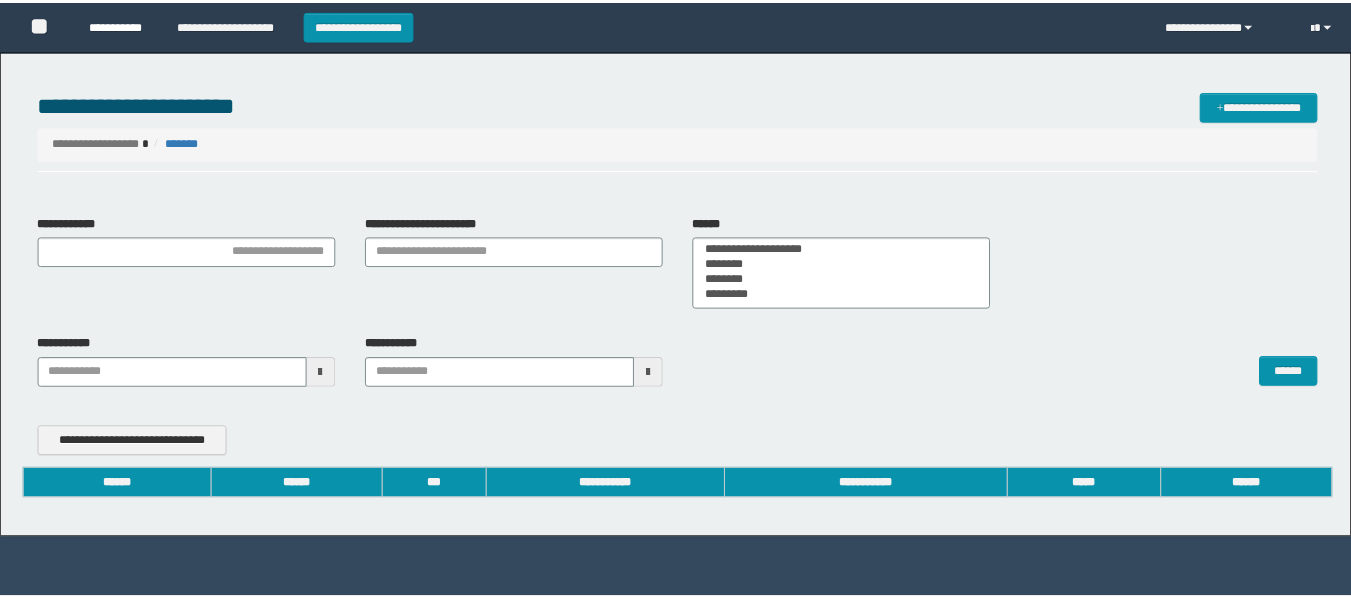 scroll, scrollTop: 0, scrollLeft: 0, axis: both 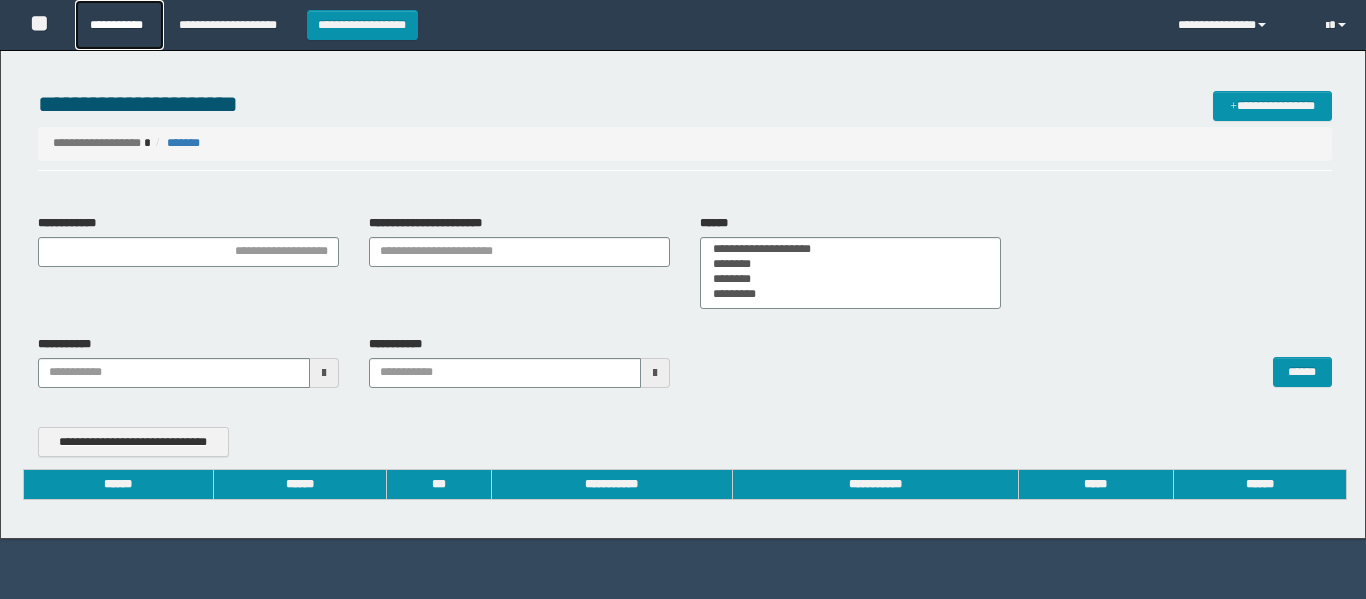 click on "**********" at bounding box center (119, 25) 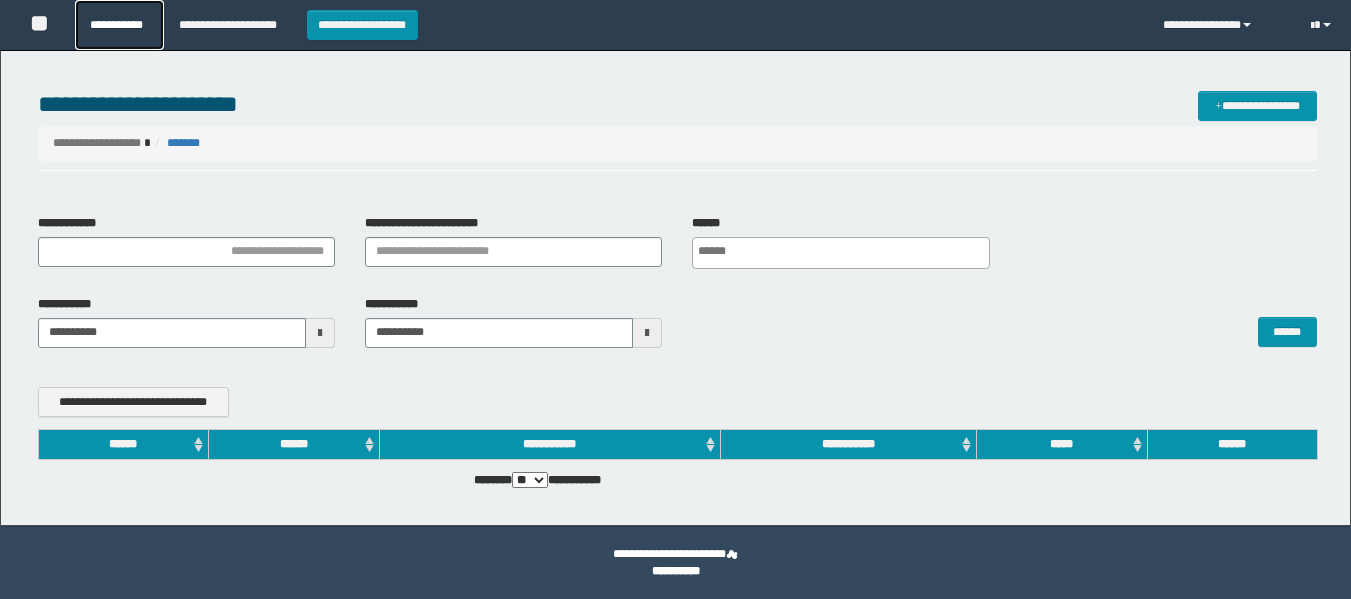scroll, scrollTop: 0, scrollLeft: 0, axis: both 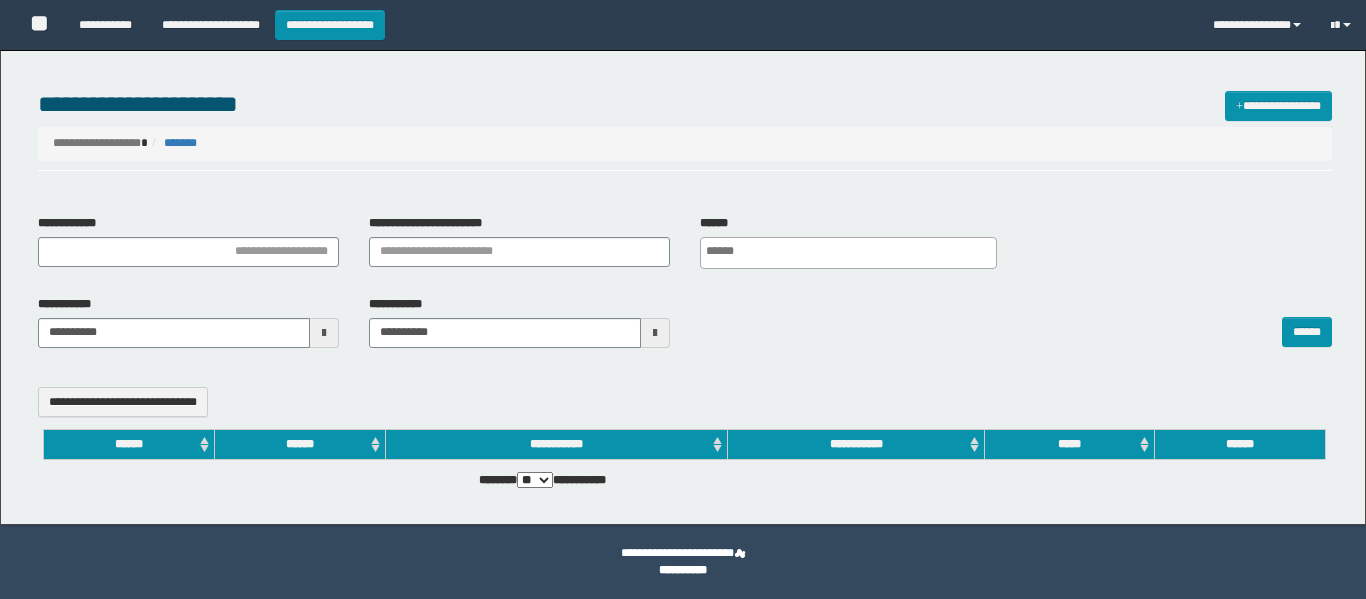 select 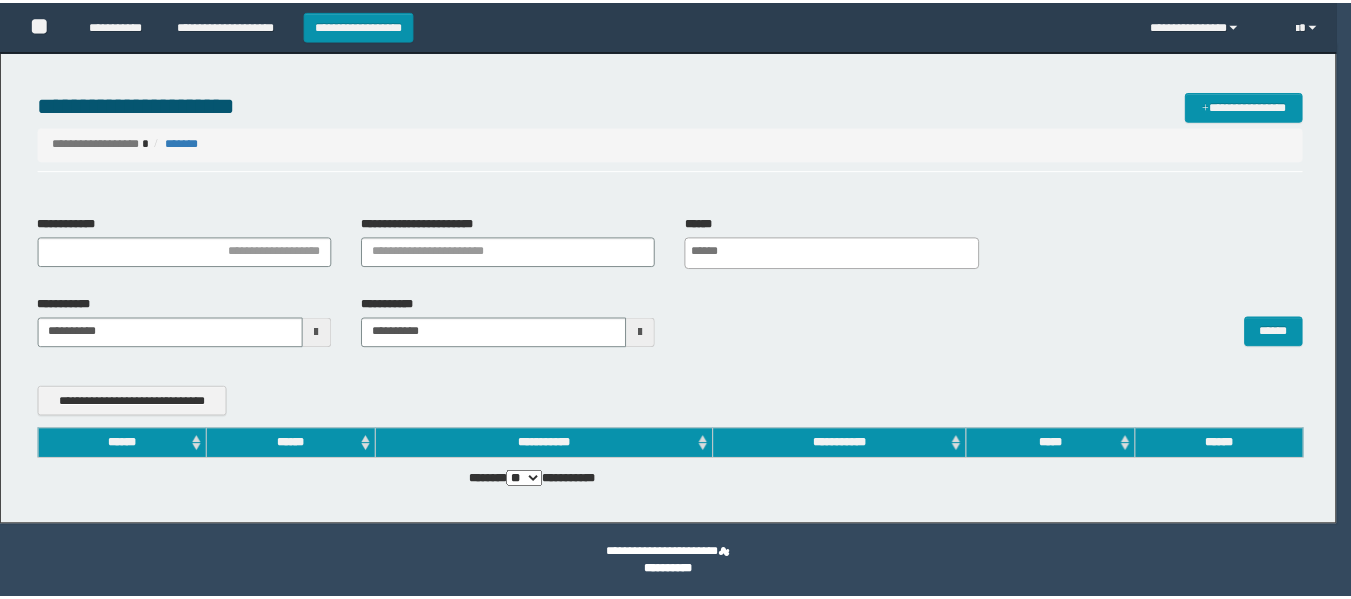 scroll, scrollTop: 0, scrollLeft: 0, axis: both 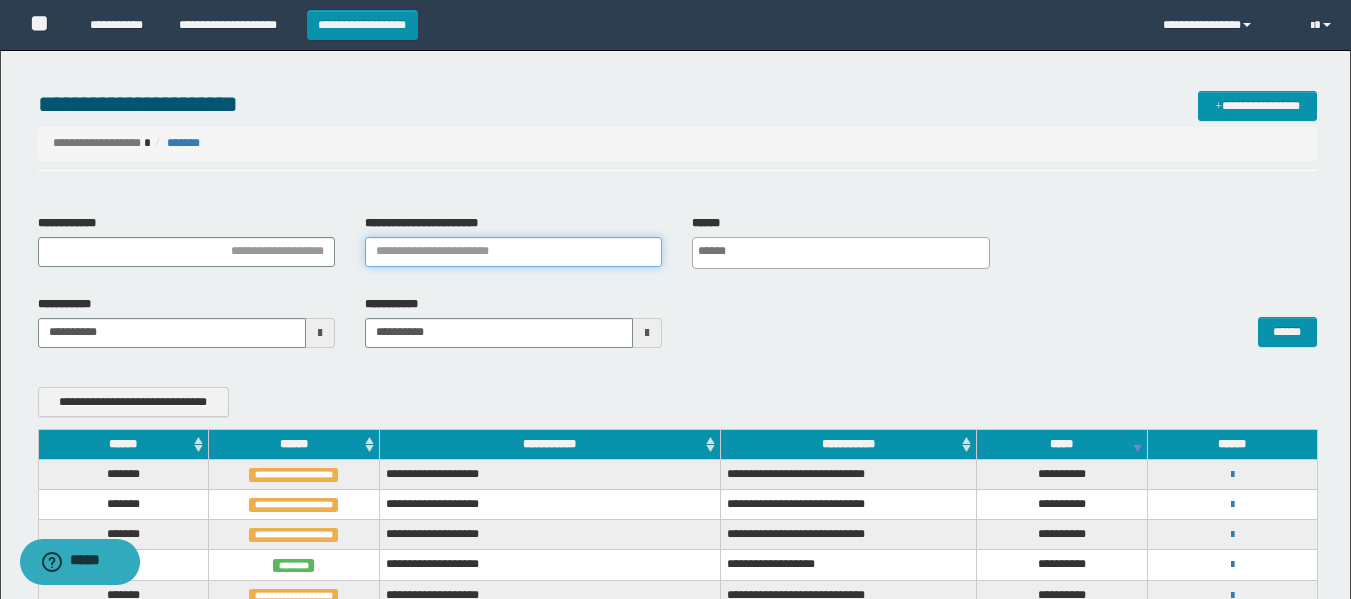 click on "**********" at bounding box center (513, 252) 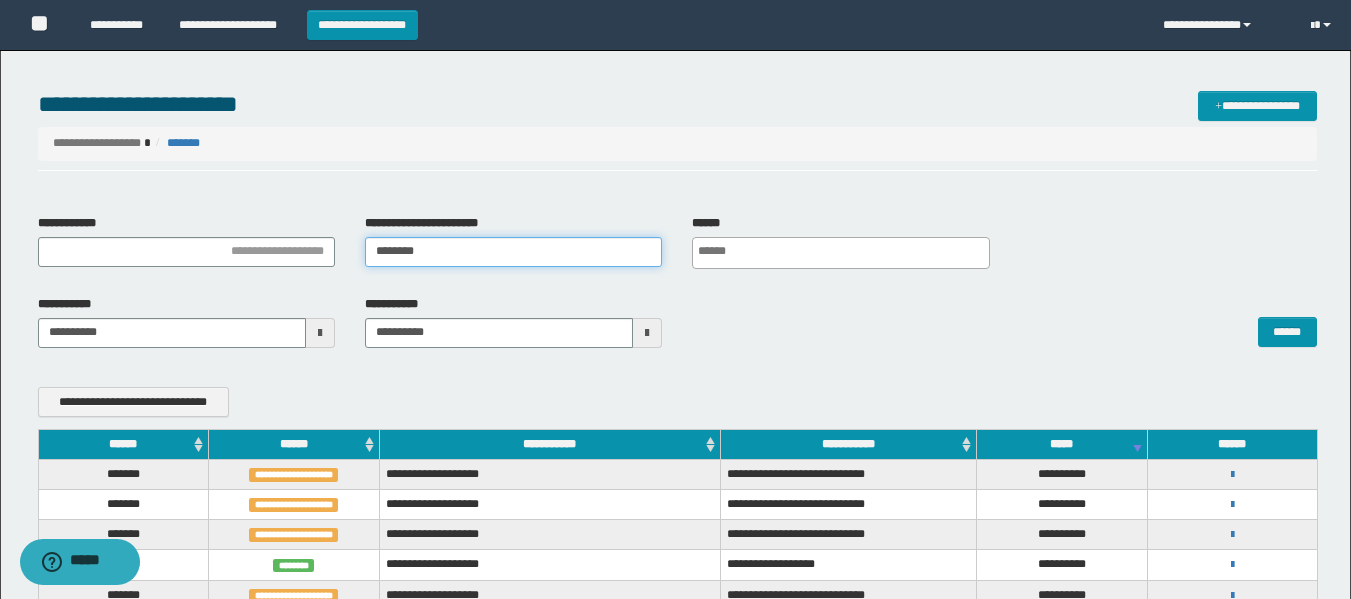 type on "********" 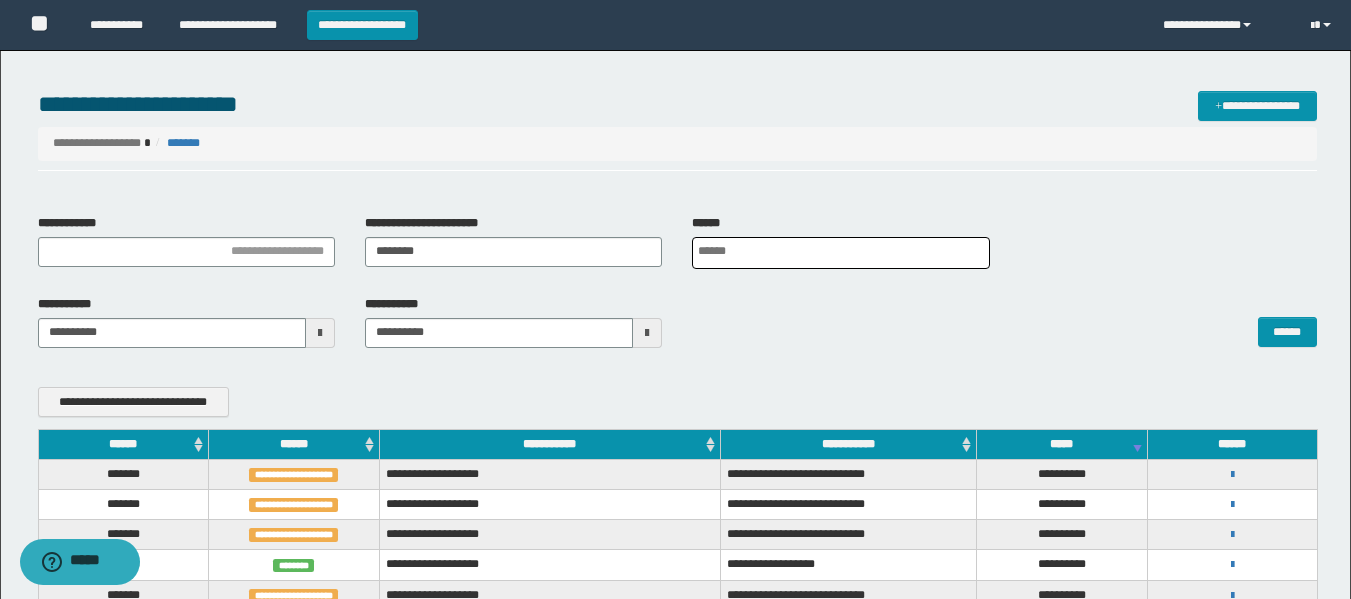 scroll, scrollTop: 0, scrollLeft: 5, axis: horizontal 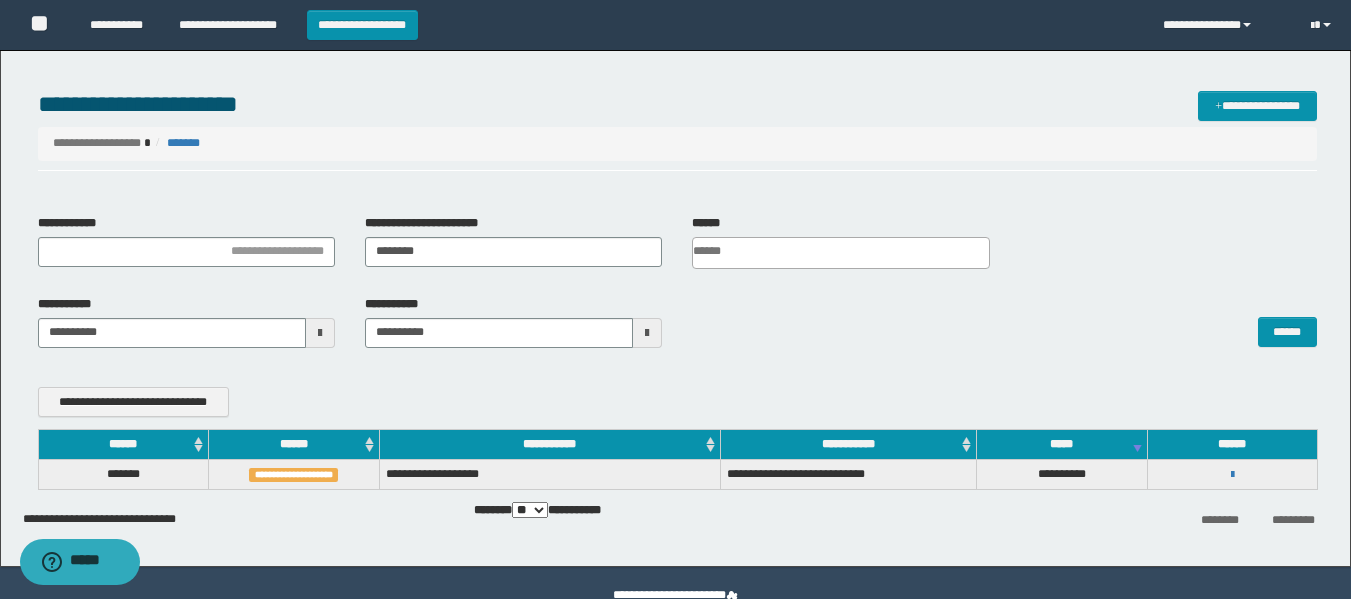 click on "**********" at bounding box center [1232, 474] 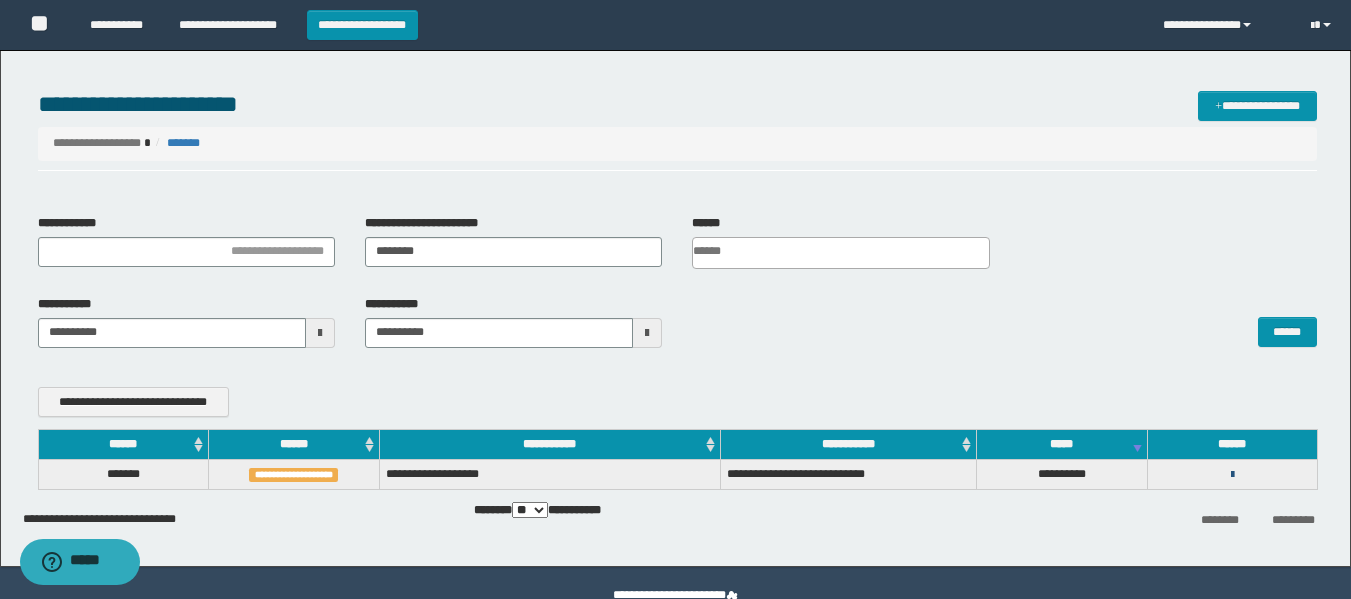 click at bounding box center [1232, 475] 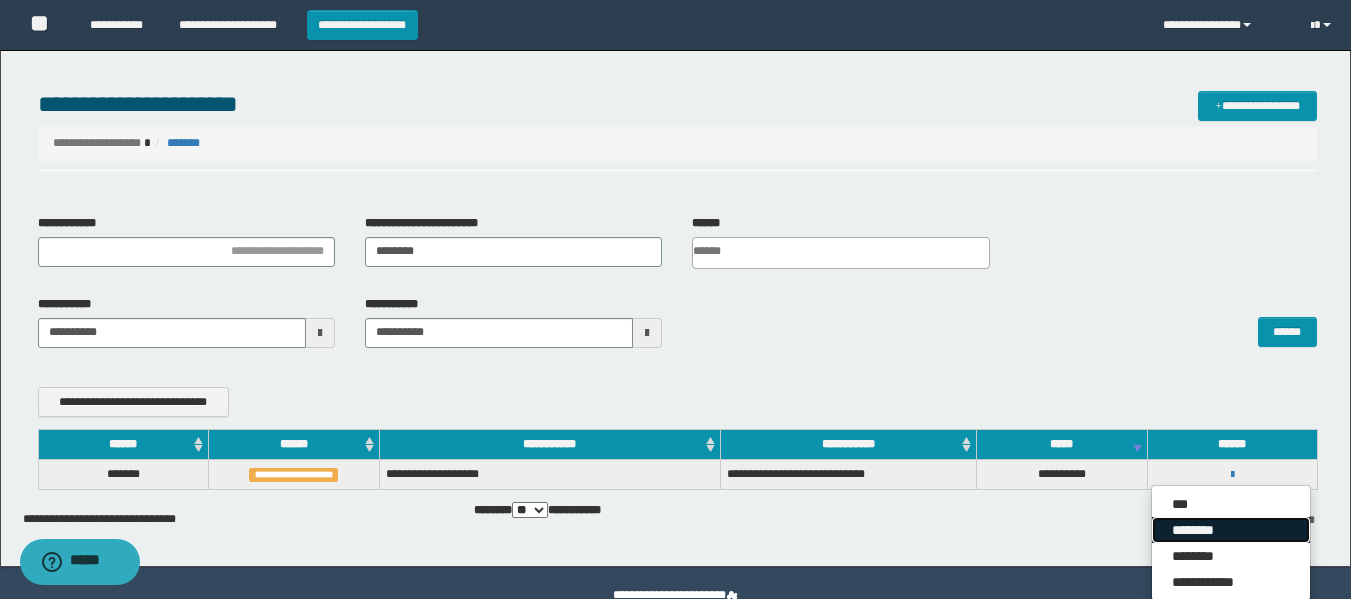 click on "********" at bounding box center (1231, 530) 